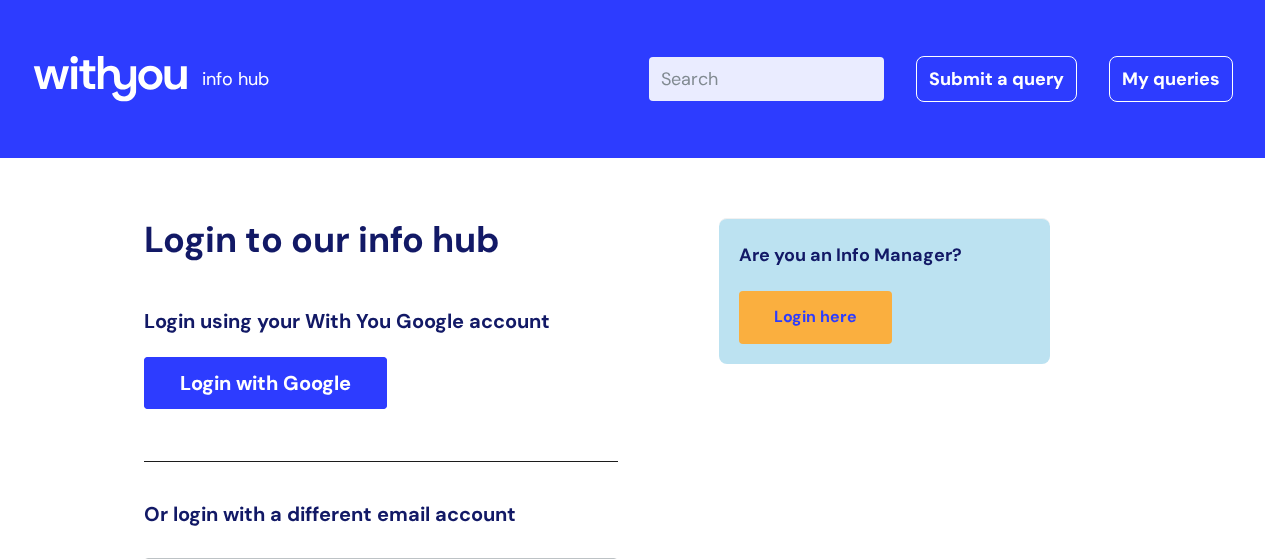 scroll, scrollTop: 44, scrollLeft: 0, axis: vertical 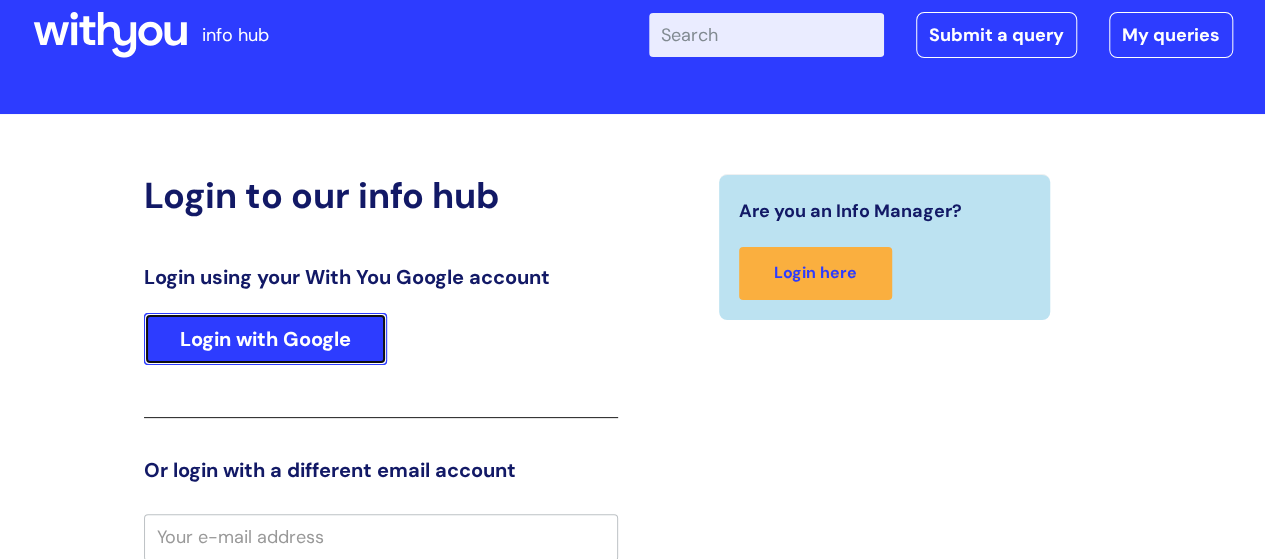 click on "Login with Google" at bounding box center (265, 339) 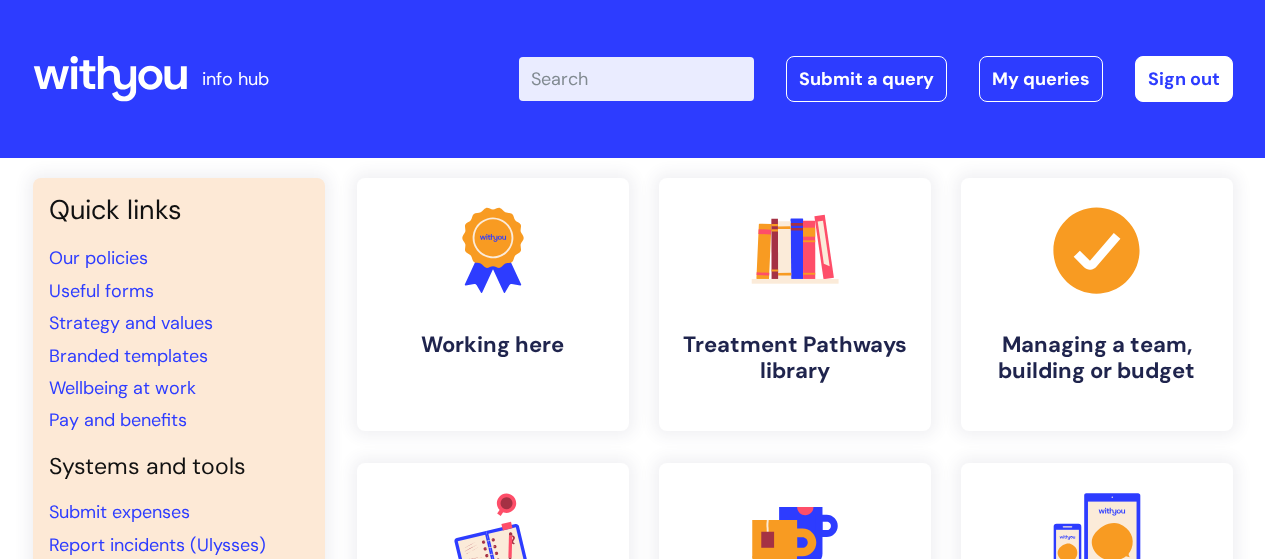 scroll, scrollTop: 0, scrollLeft: 0, axis: both 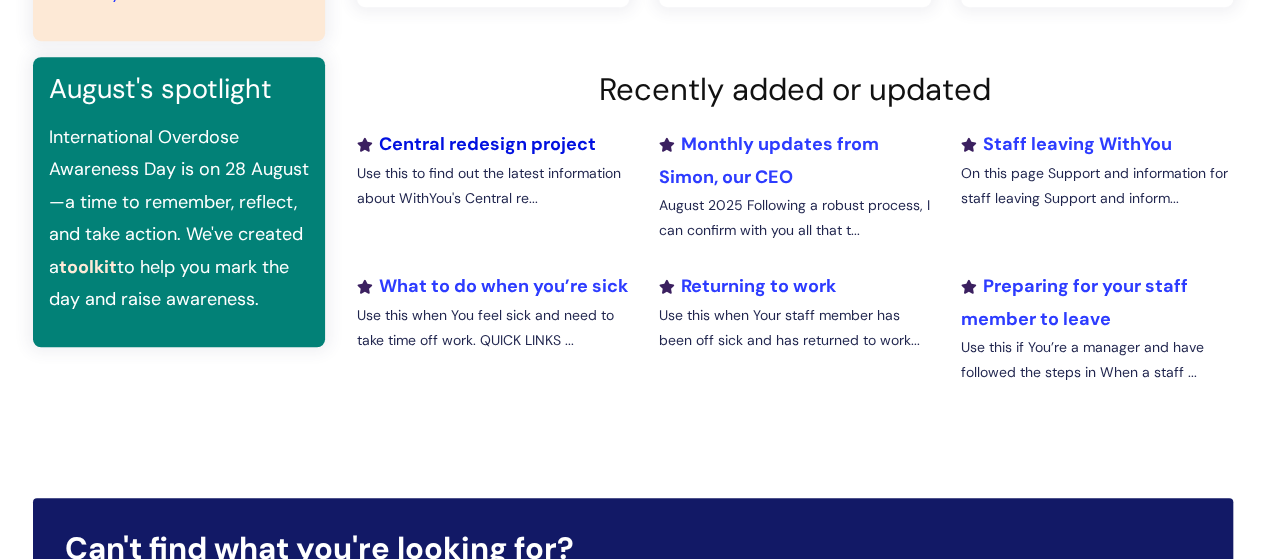 click on "Central redesign project" at bounding box center [476, 144] 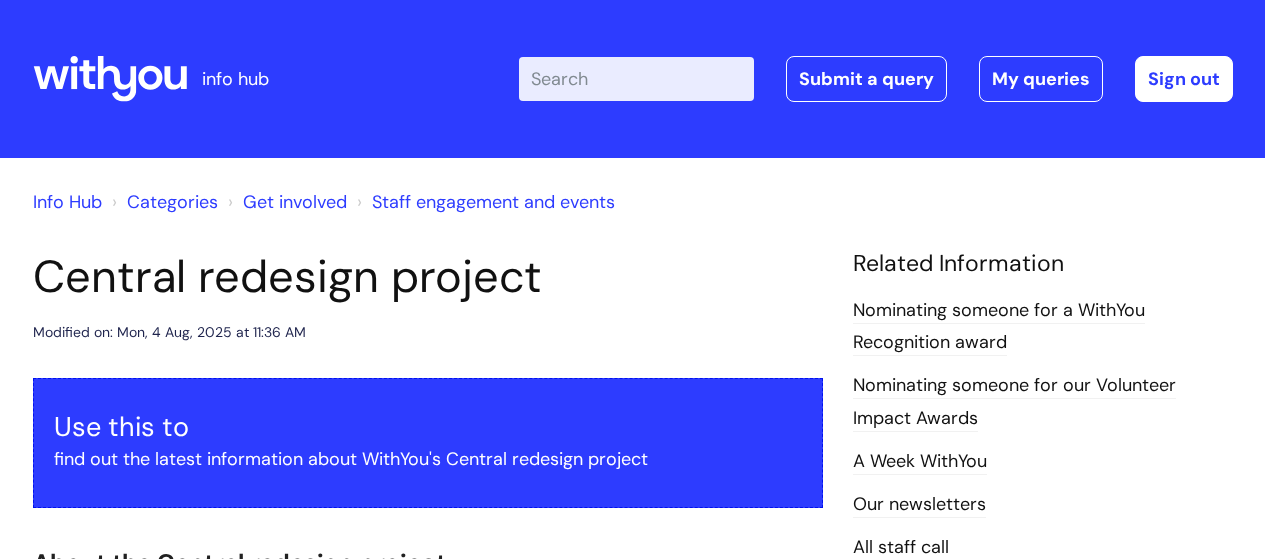 scroll, scrollTop: 0, scrollLeft: 0, axis: both 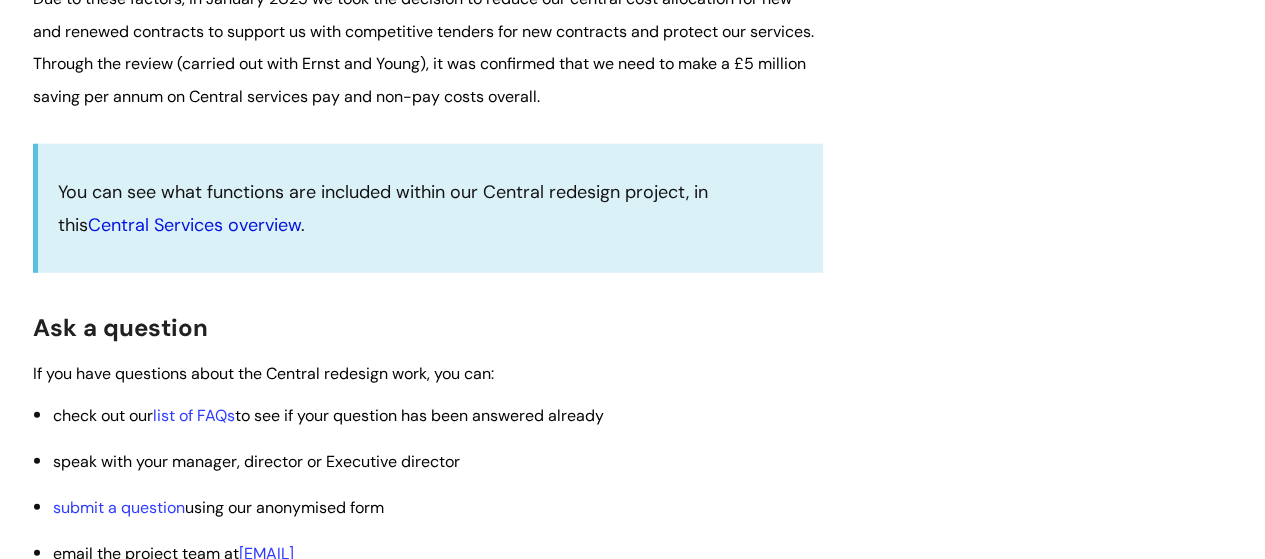 click on "Central Services overview" at bounding box center [194, 225] 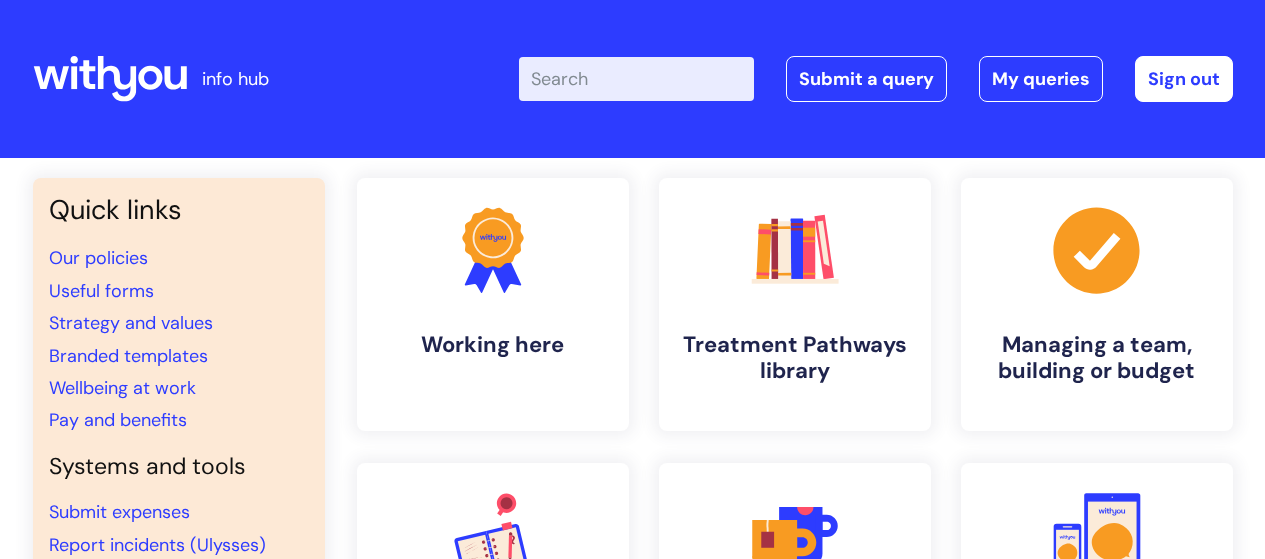 scroll, scrollTop: 0, scrollLeft: 0, axis: both 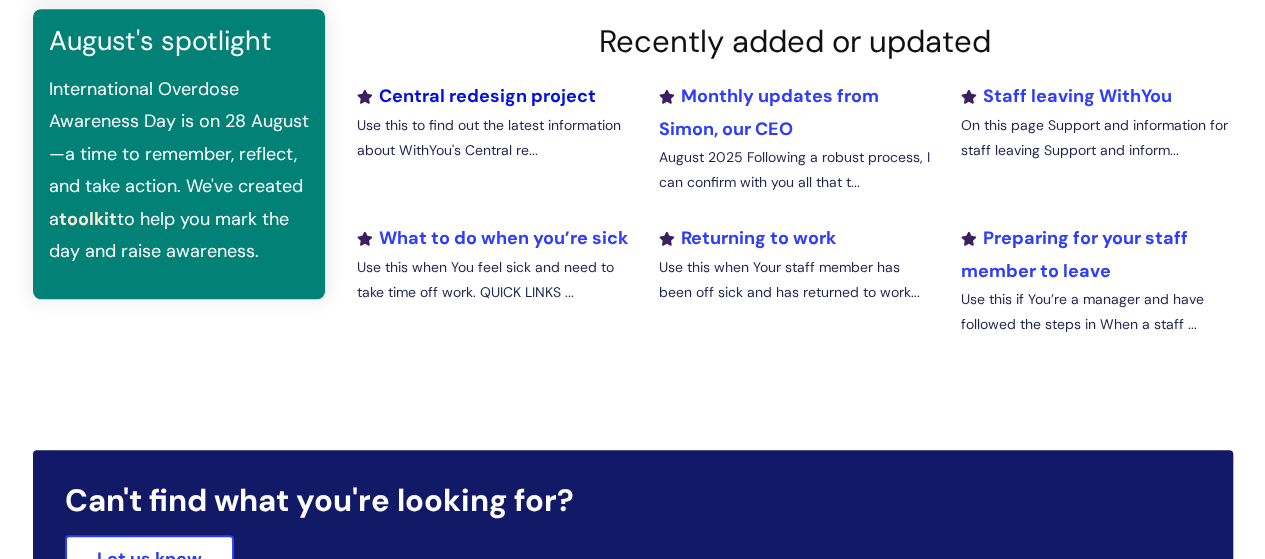 click on "Central redesign project" at bounding box center (476, 96) 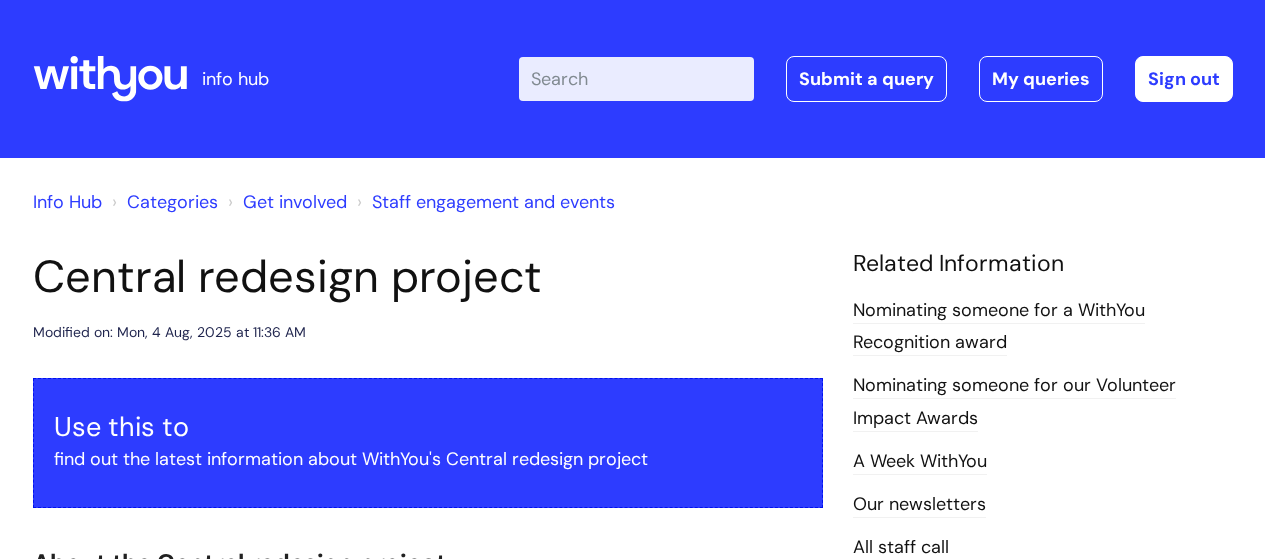 scroll, scrollTop: 0, scrollLeft: 0, axis: both 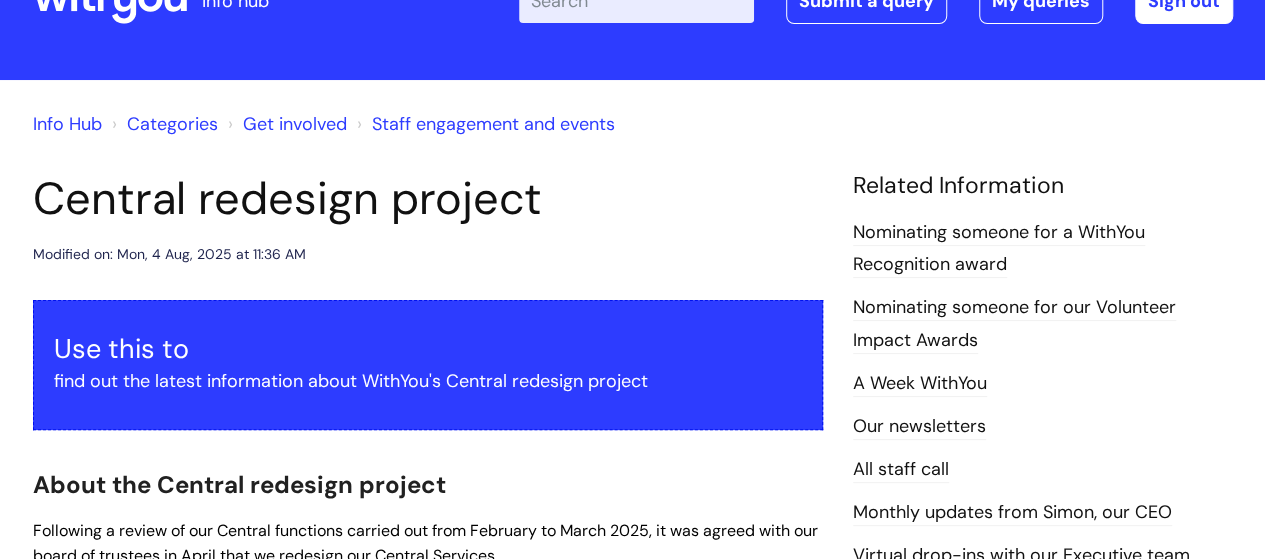click on "info hub
Enter your search term here...
Search
Submit a query
My queries
Welcome  [FIRST] [LAST]     |   -  Sign out" at bounding box center (632, 1) 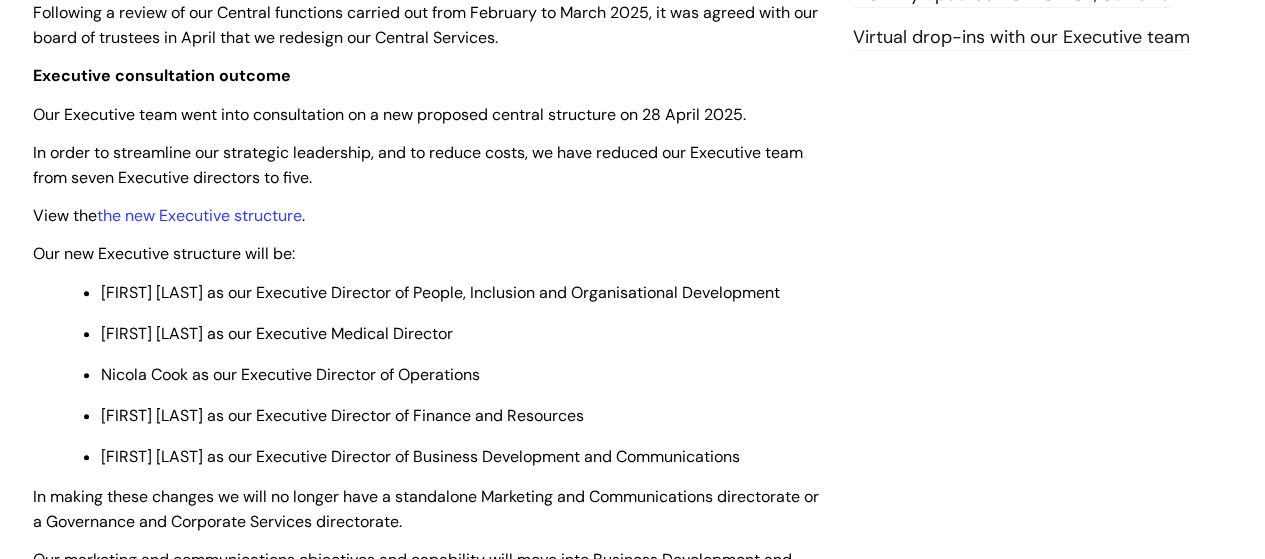 scroll, scrollTop: 650, scrollLeft: 0, axis: vertical 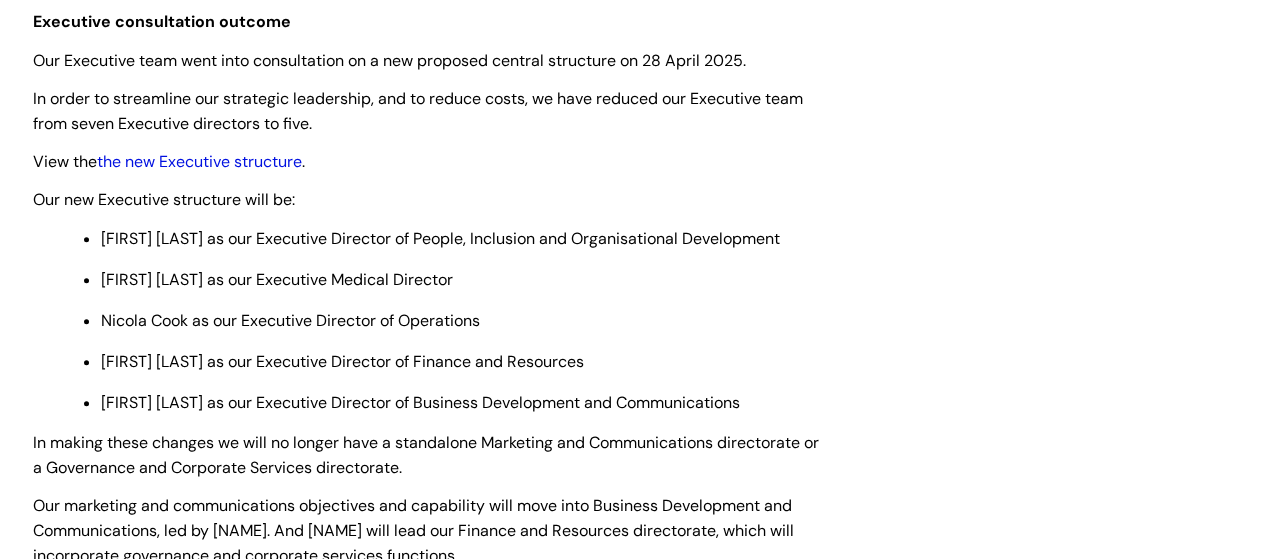 click on "the new Executive structure" at bounding box center (199, 161) 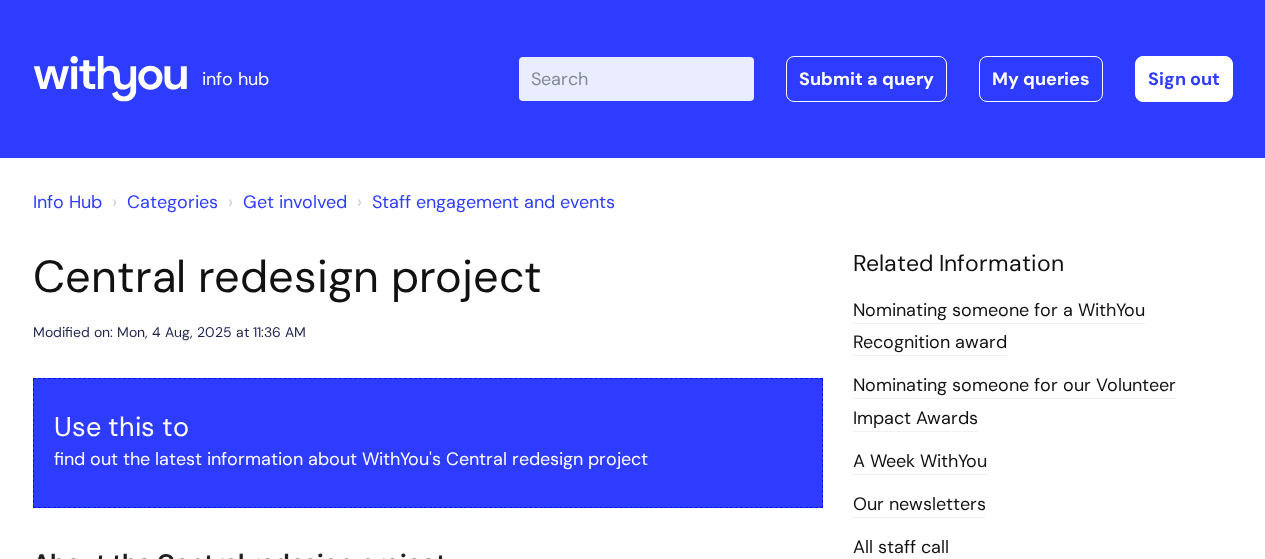 scroll, scrollTop: 650, scrollLeft: 0, axis: vertical 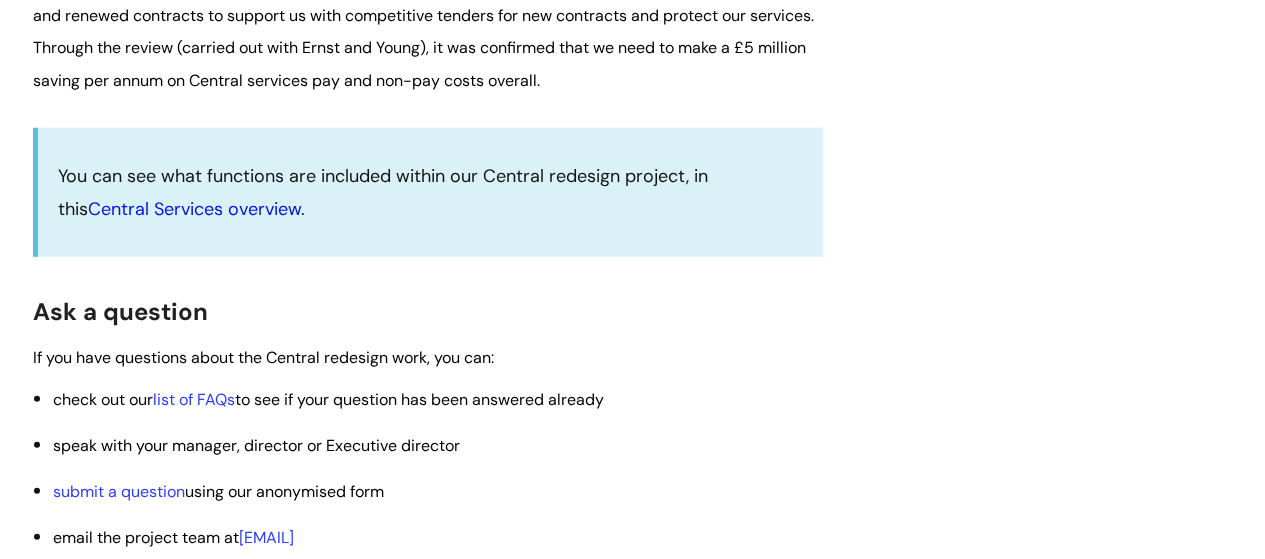 click on "Central Services overview" at bounding box center (194, 209) 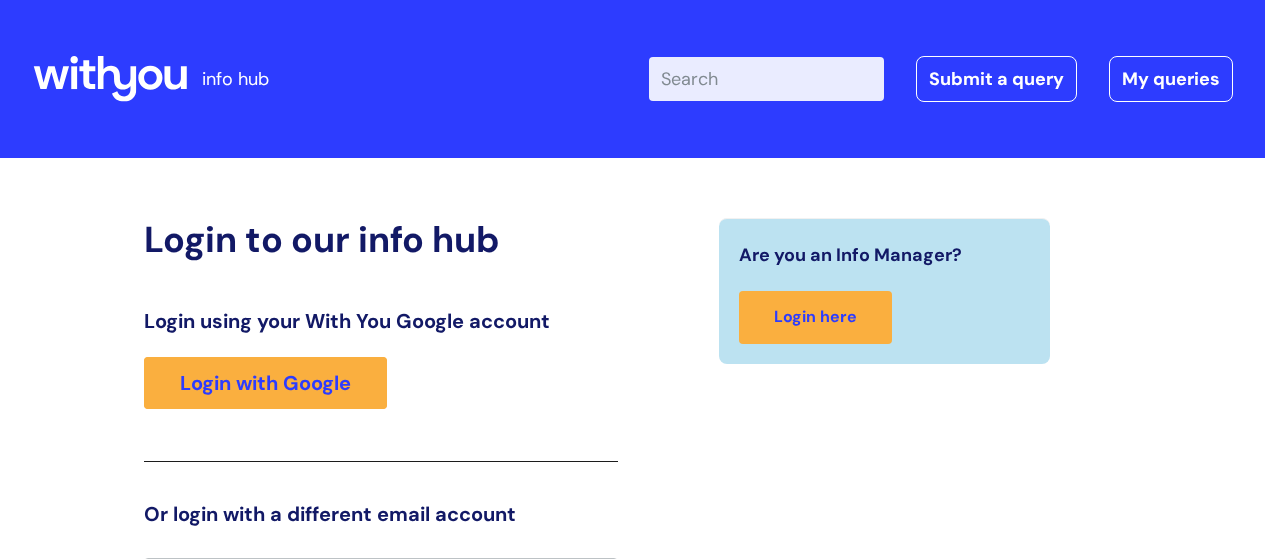 scroll, scrollTop: 44, scrollLeft: 0, axis: vertical 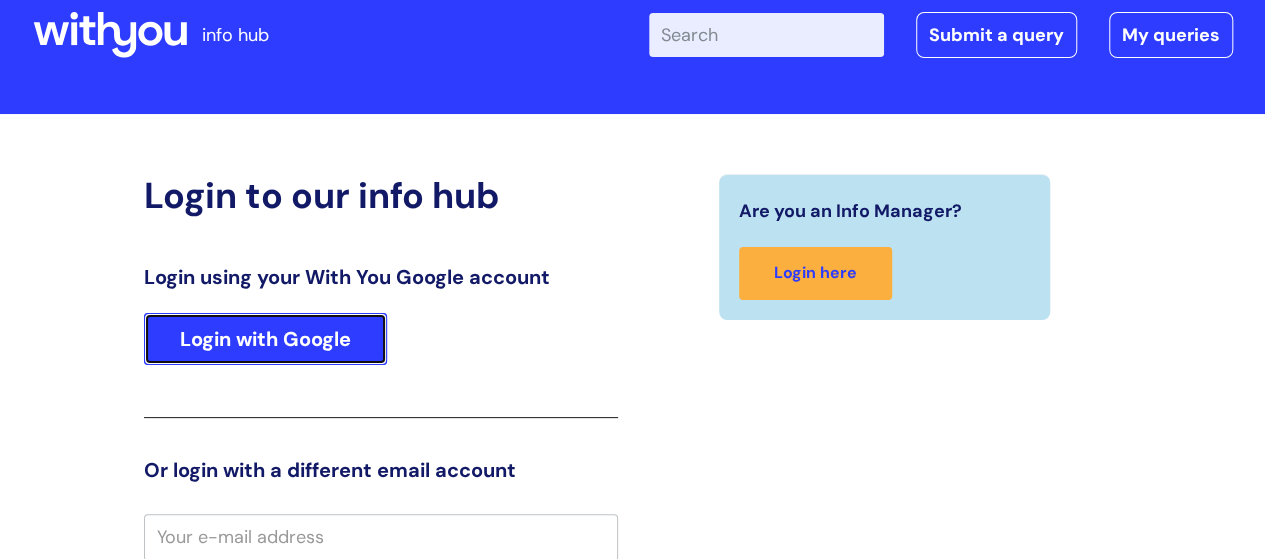 click on "Login with Google" at bounding box center [265, 339] 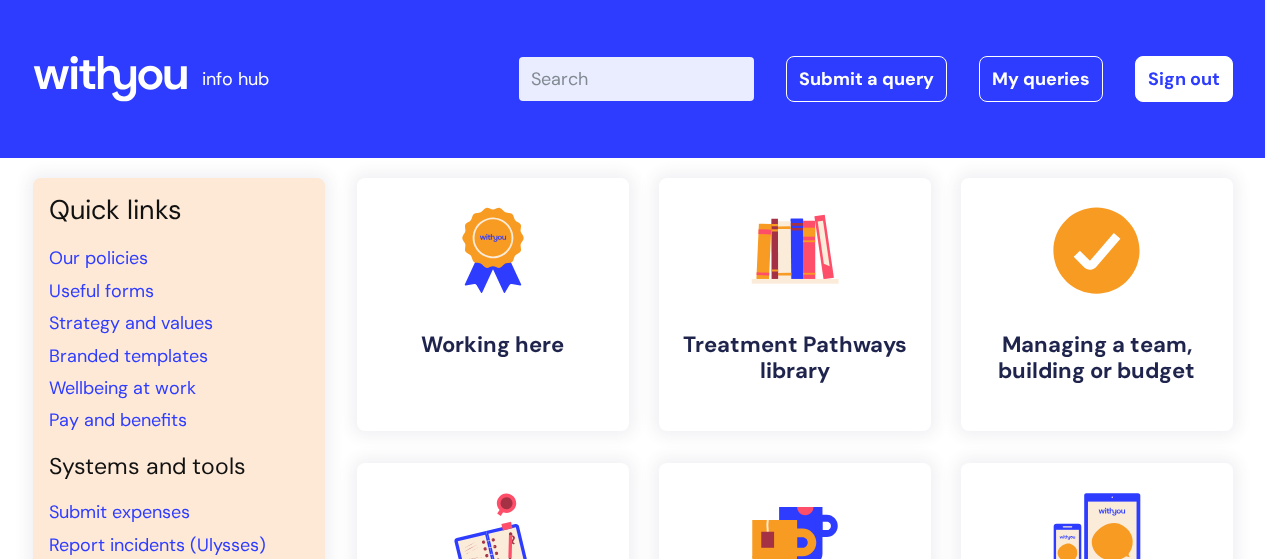 scroll, scrollTop: 0, scrollLeft: 0, axis: both 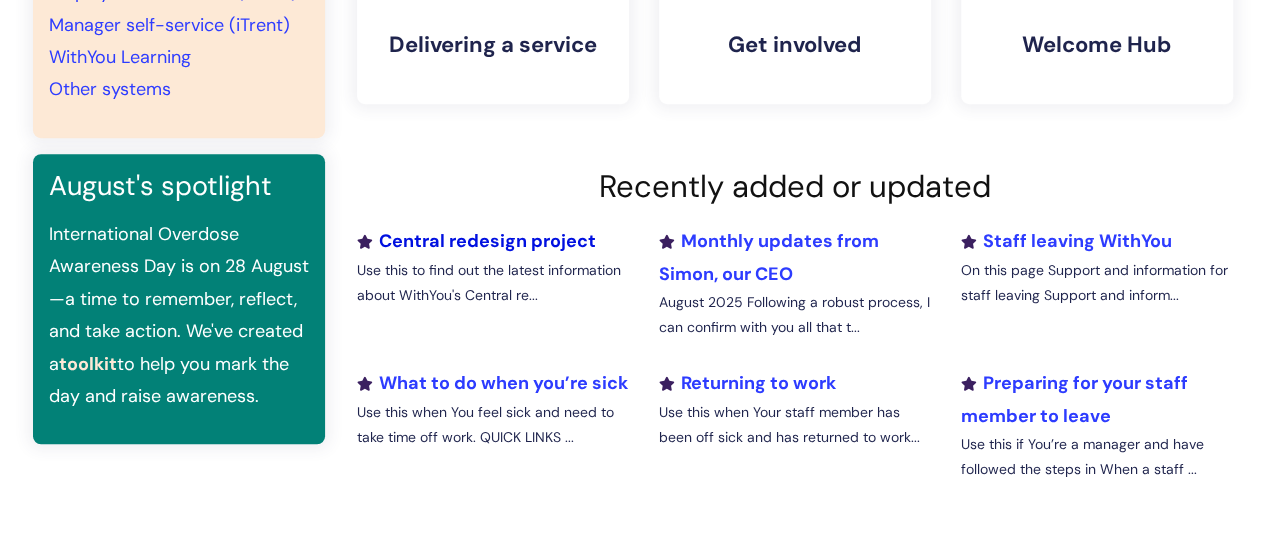 click on "Central redesign project" at bounding box center (476, 241) 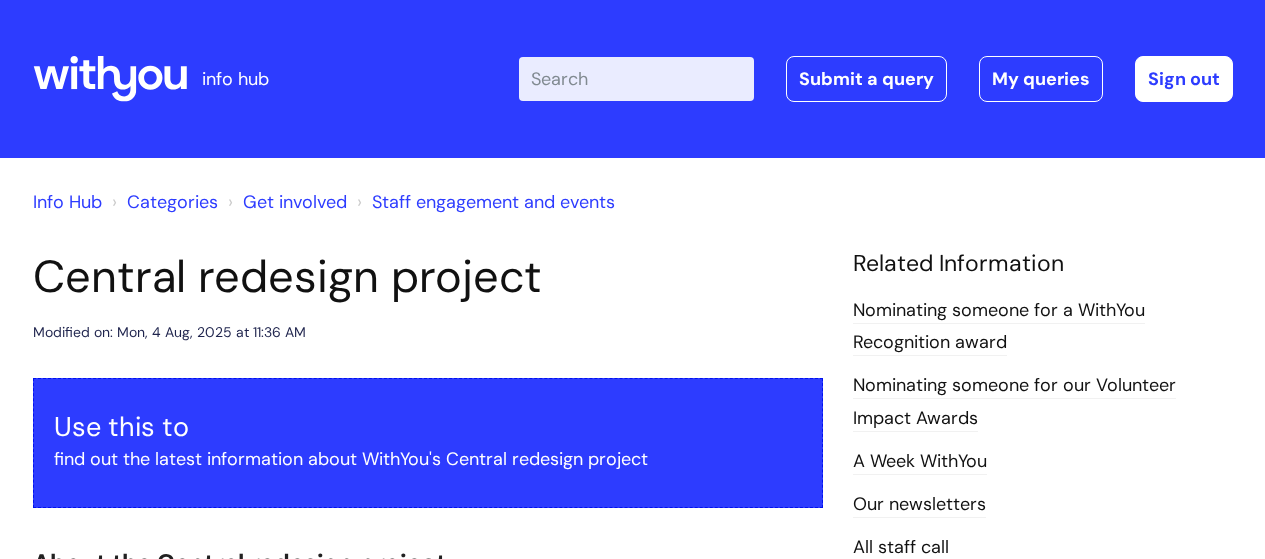 scroll, scrollTop: 0, scrollLeft: 0, axis: both 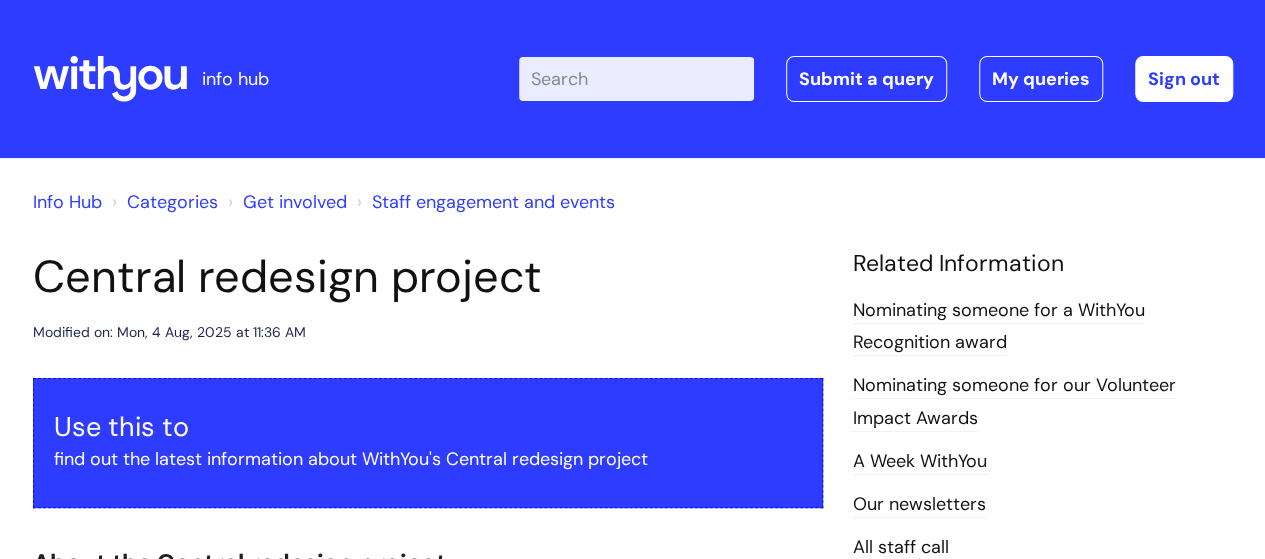 click on "Enter your search term here..." at bounding box center (636, 79) 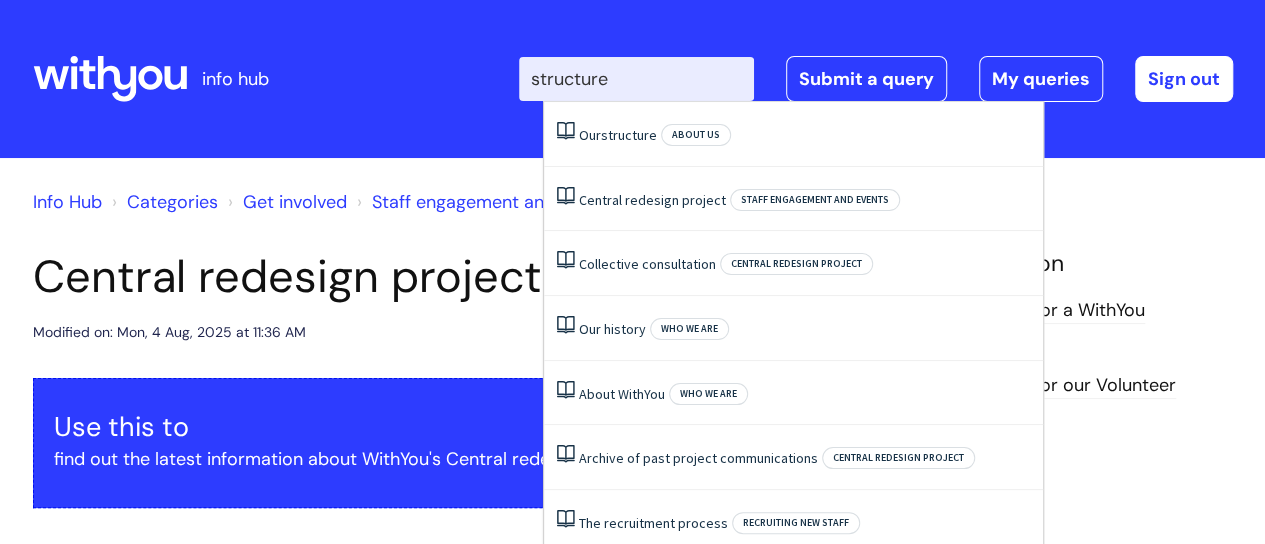type on "structures" 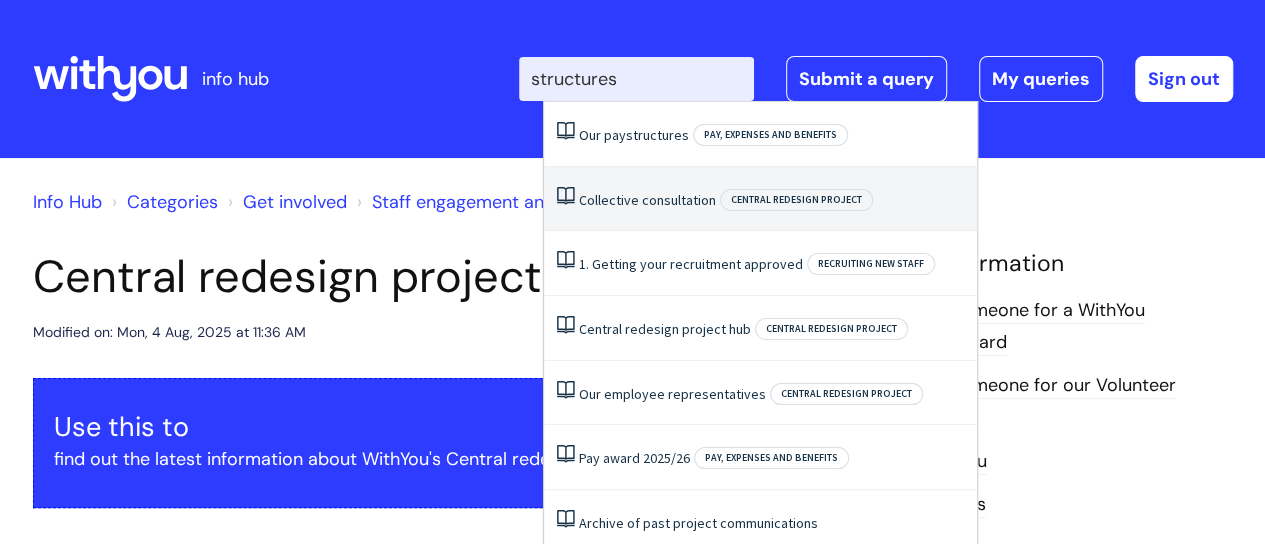 click on "Collective consultation" at bounding box center [647, 200] 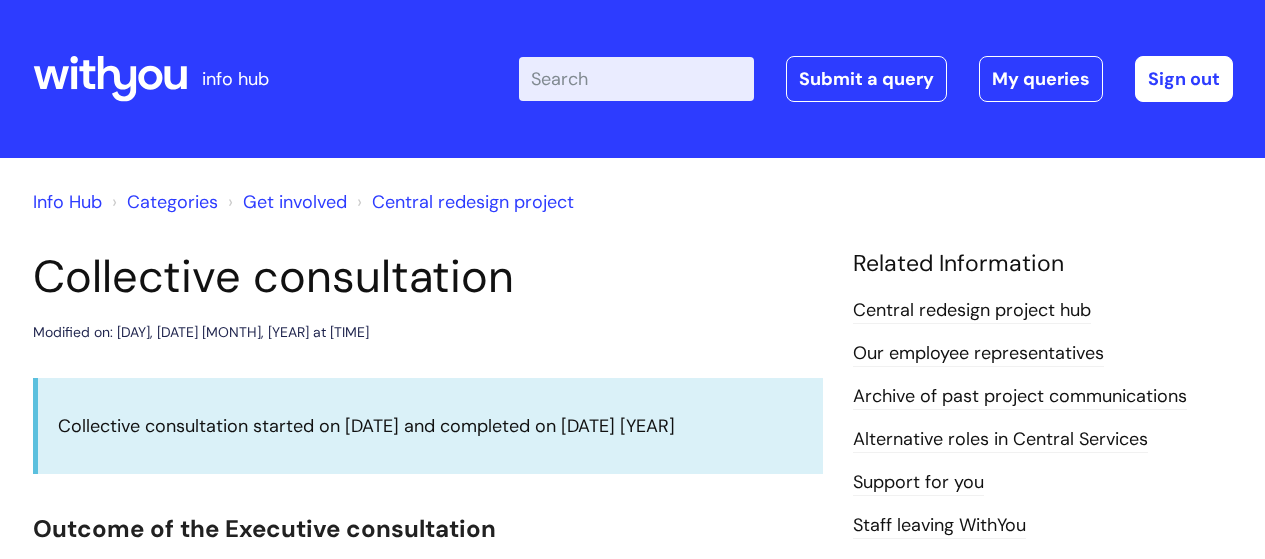 scroll, scrollTop: 0, scrollLeft: 0, axis: both 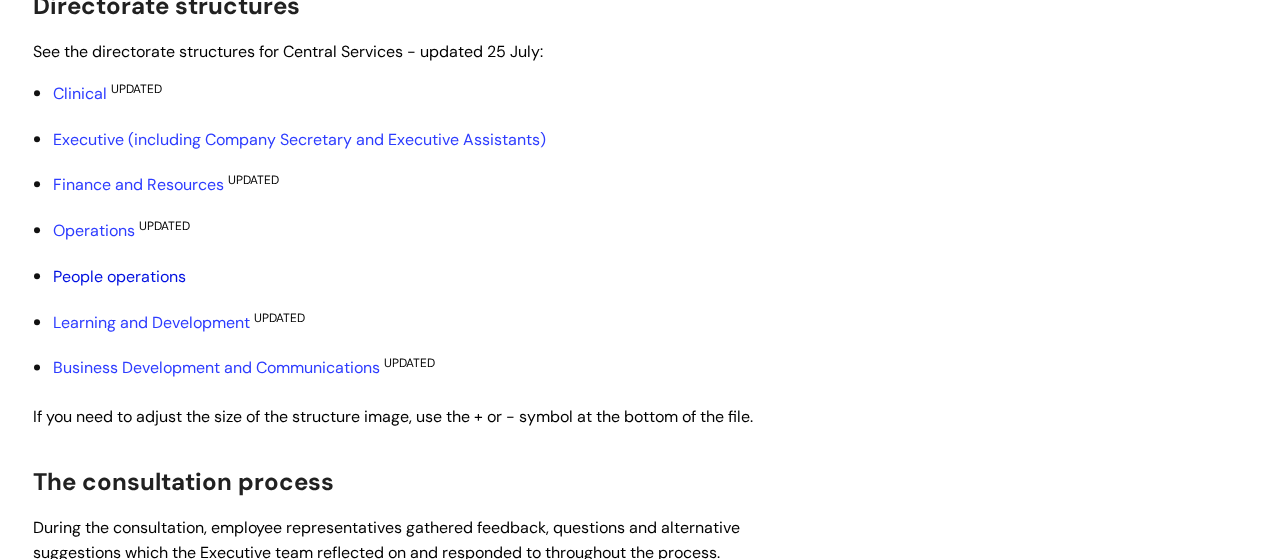 click on "People operations" at bounding box center [119, 276] 